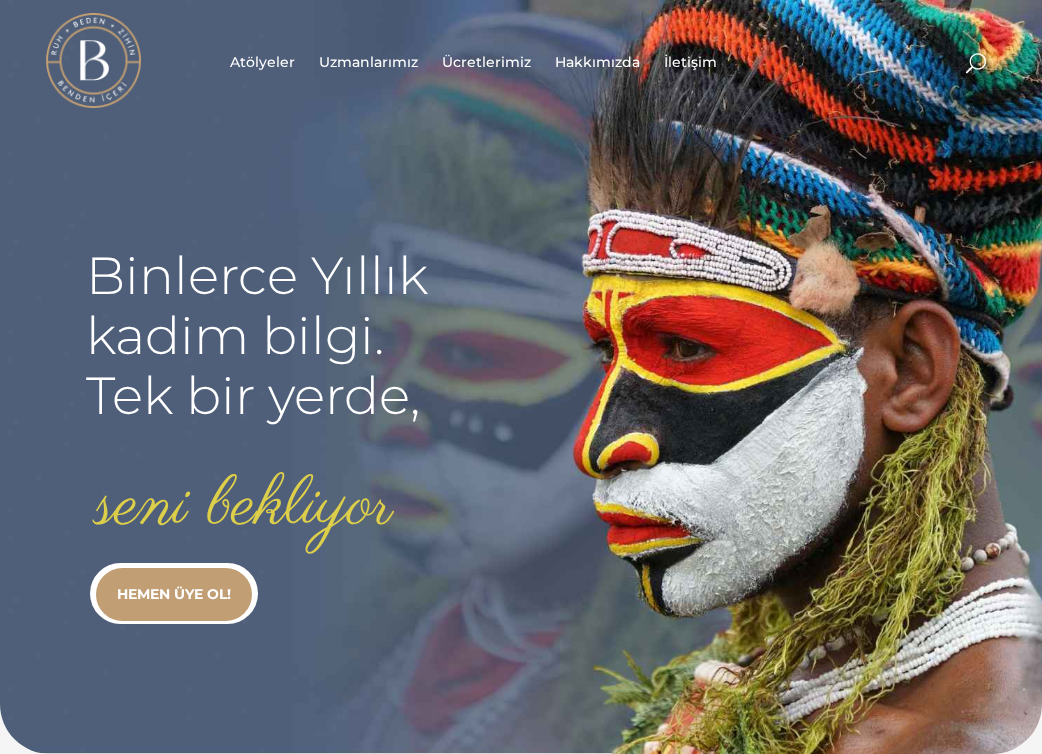 scroll, scrollTop: 0, scrollLeft: 0, axis: both 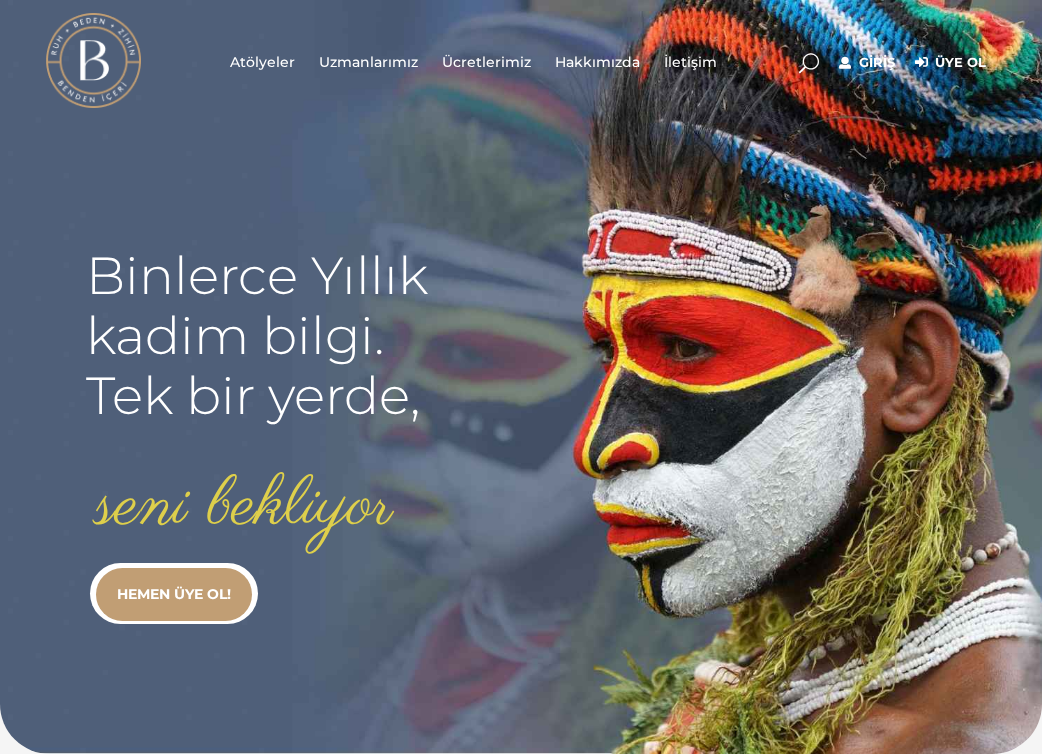 click on "Giriş" at bounding box center [867, 63] 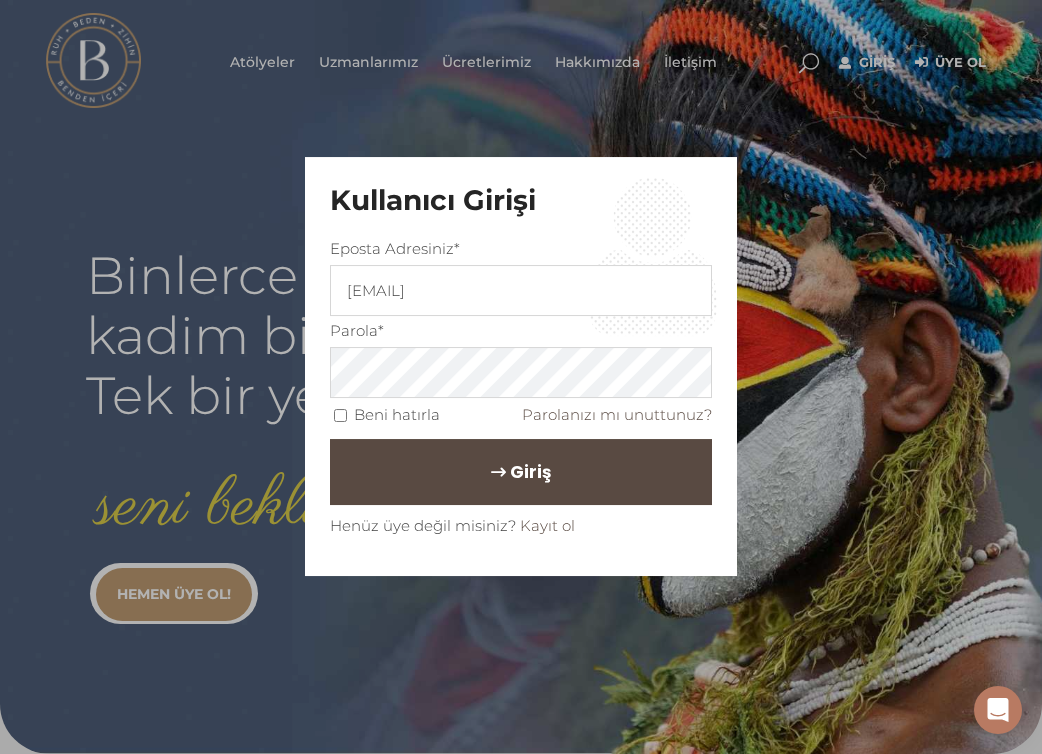 click on "Giriş" at bounding box center [530, 472] 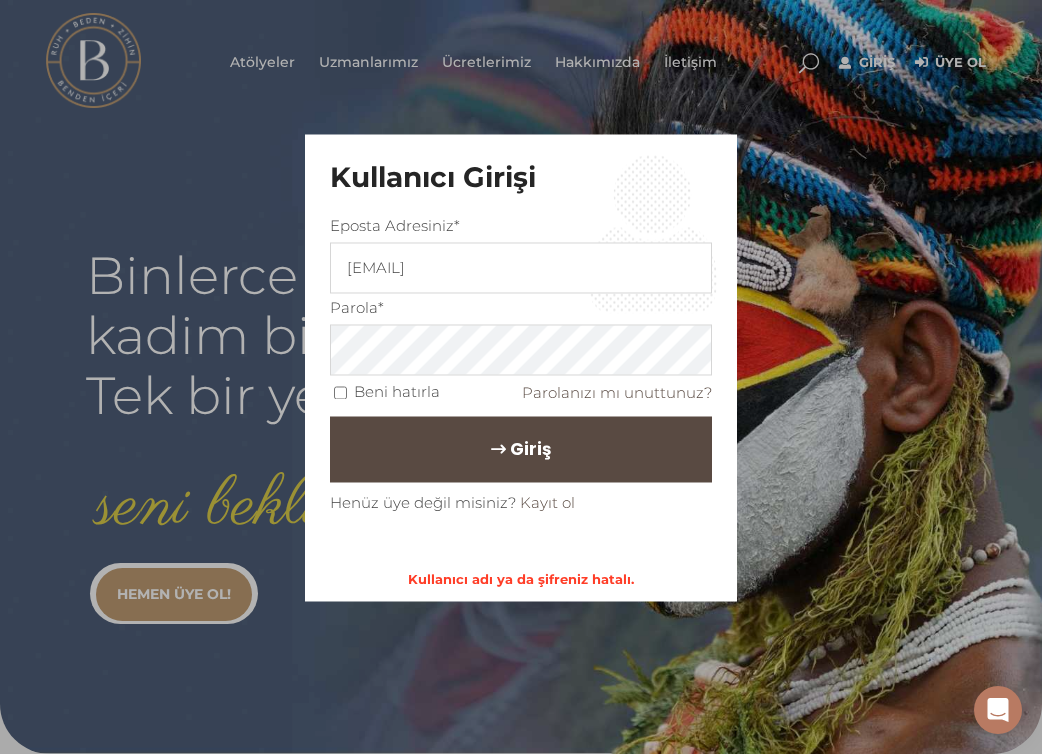 click on "Giriş" at bounding box center [521, 450] 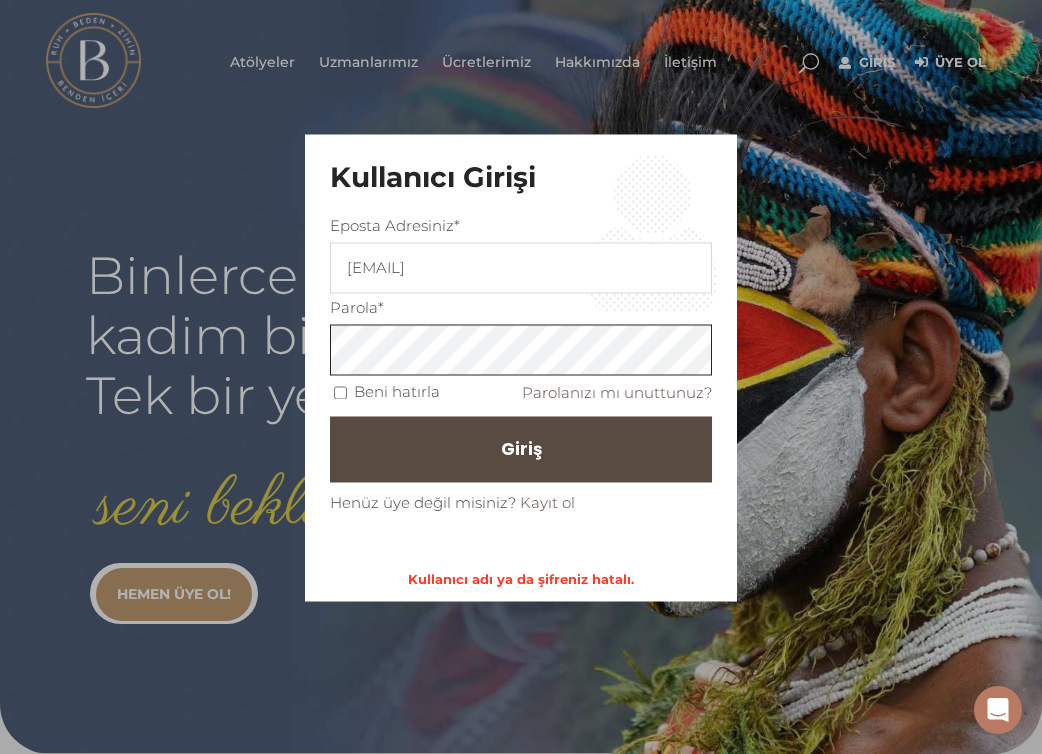 click on "Kullanıcı Girişi
Eposta Adresiniz*
sarenurburkut@gmail.com
Parola*
Beni hatırla
Parolanızı mı unuttunuz?
Giriş
Henüz üye değil misiniz?
Kayıt ol" at bounding box center [521, 377] 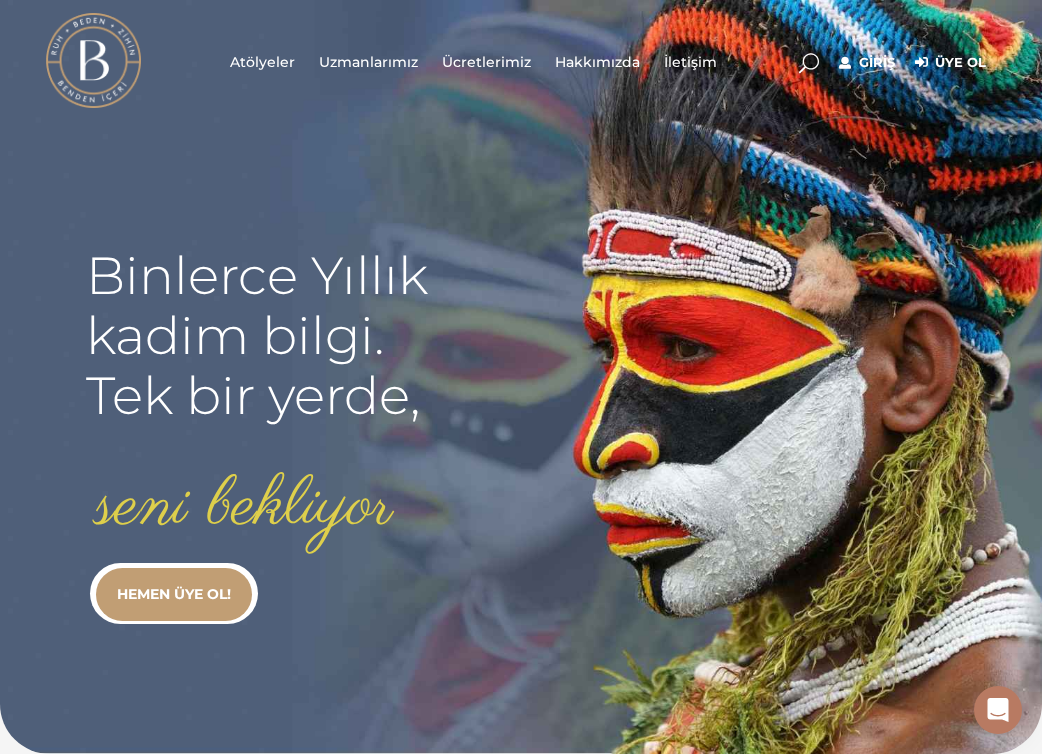 click on "Giriş" at bounding box center (867, 63) 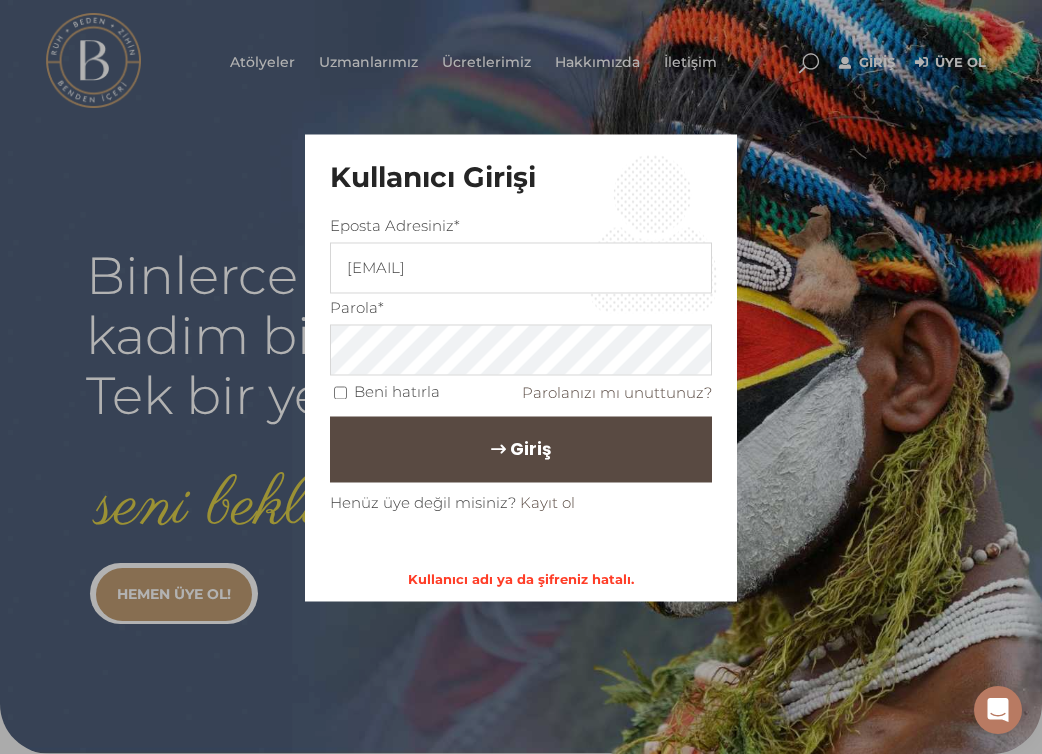 click on "Giriş" at bounding box center [521, 450] 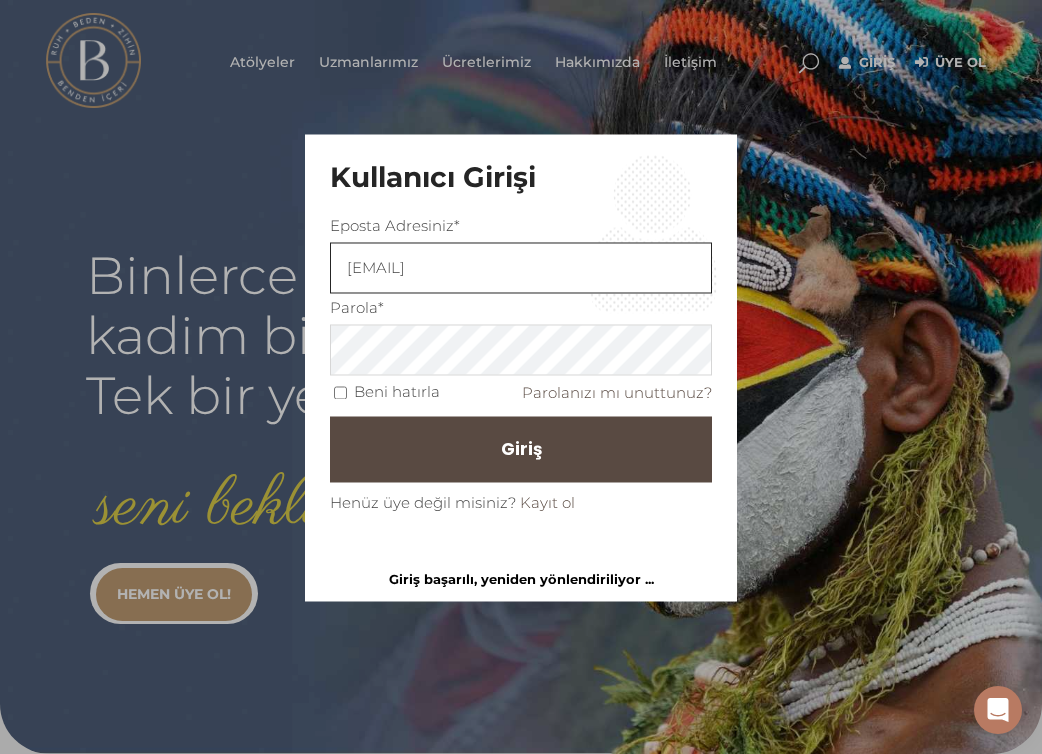 click on "[EMAIL]" at bounding box center [521, 268] 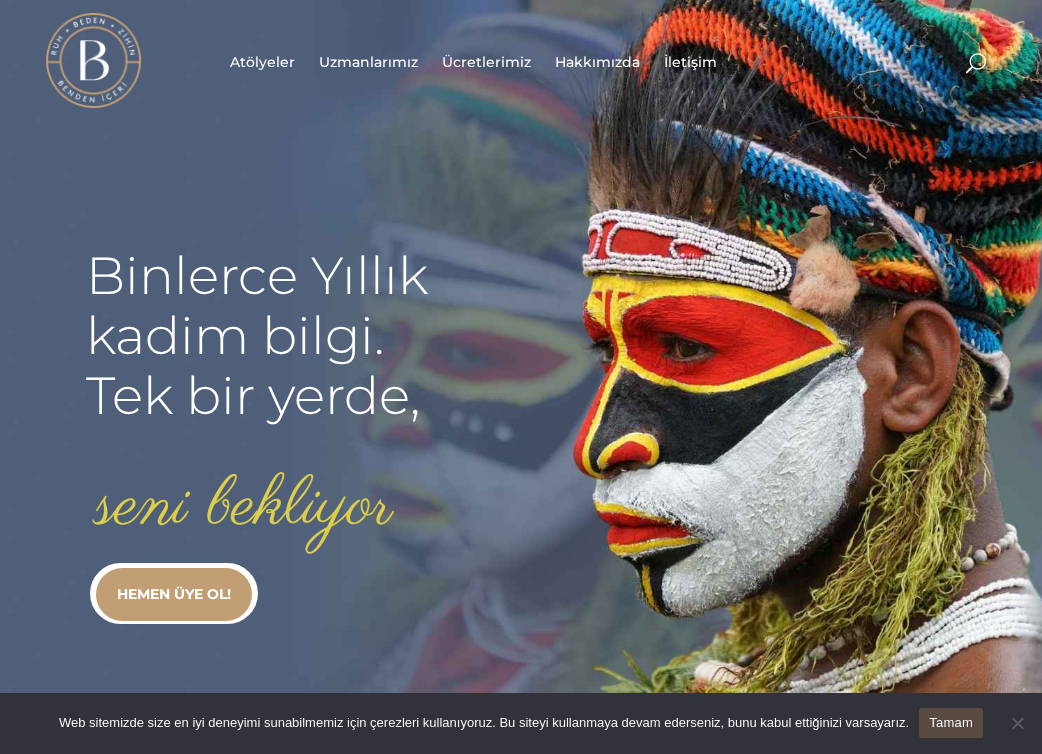 scroll, scrollTop: 0, scrollLeft: 0, axis: both 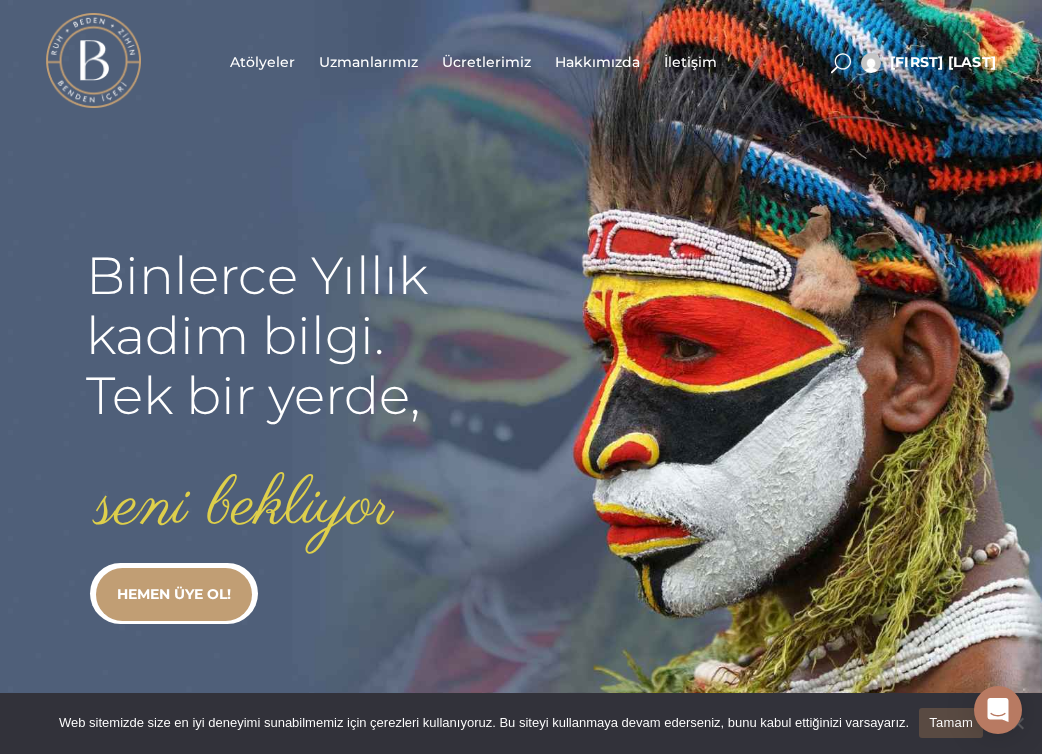 click on "Atölyeler" at bounding box center (262, 62) 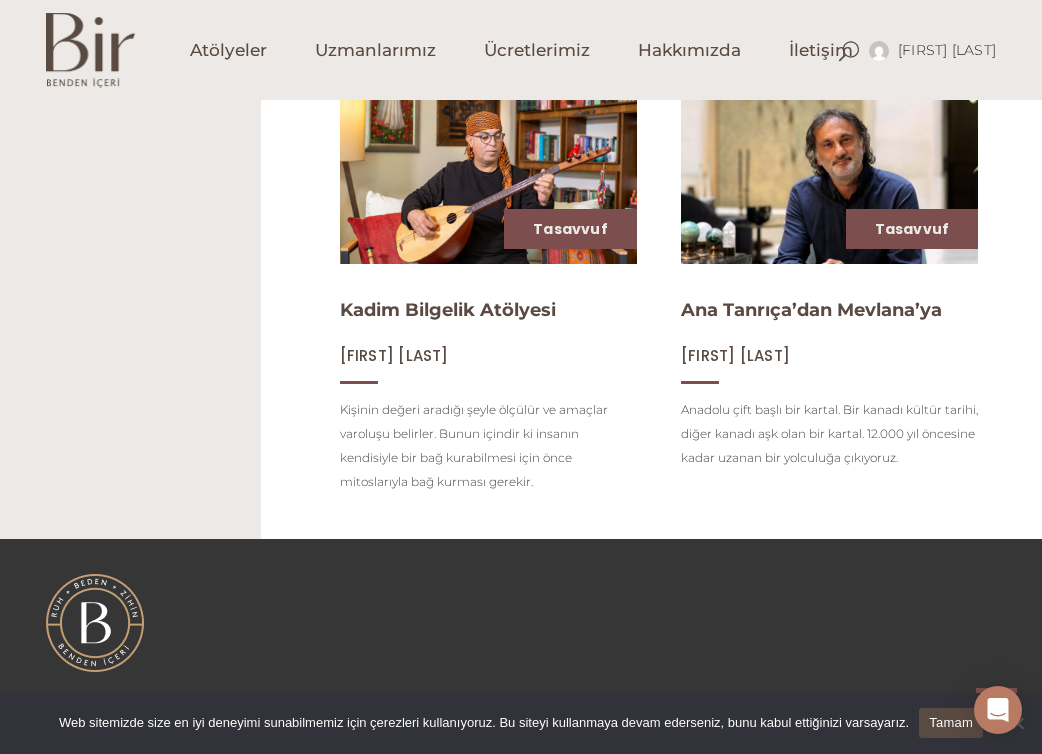 scroll, scrollTop: 1163, scrollLeft: 0, axis: vertical 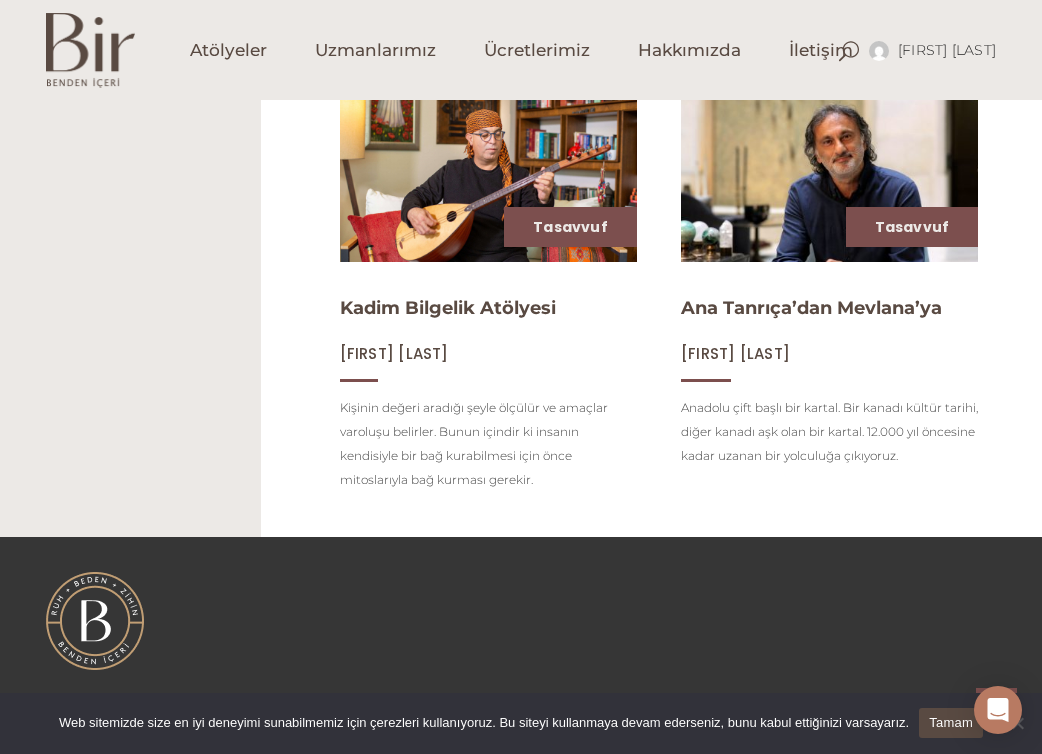click at bounding box center (829, 179) 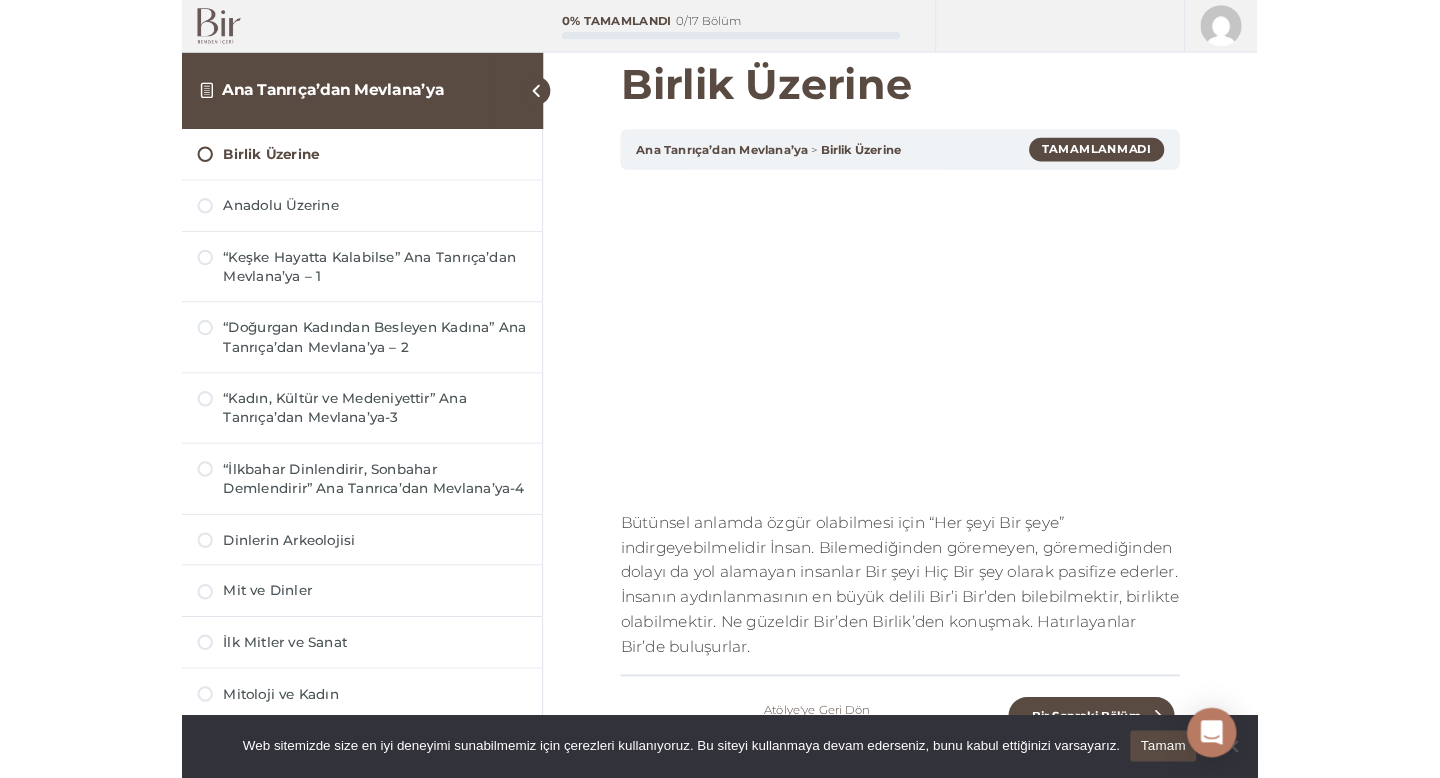 scroll, scrollTop: 15, scrollLeft: 0, axis: vertical 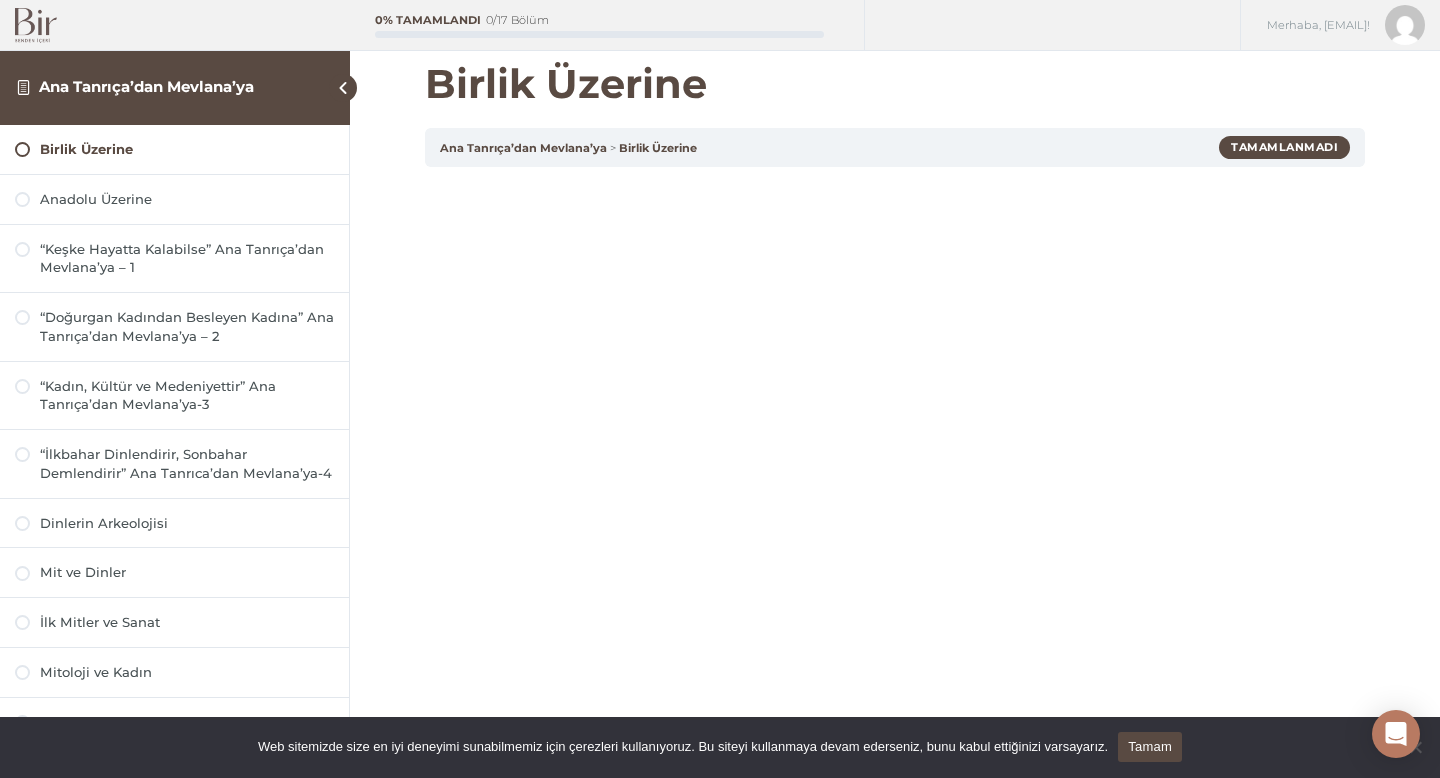 click on "Tamam" at bounding box center (1150, 747) 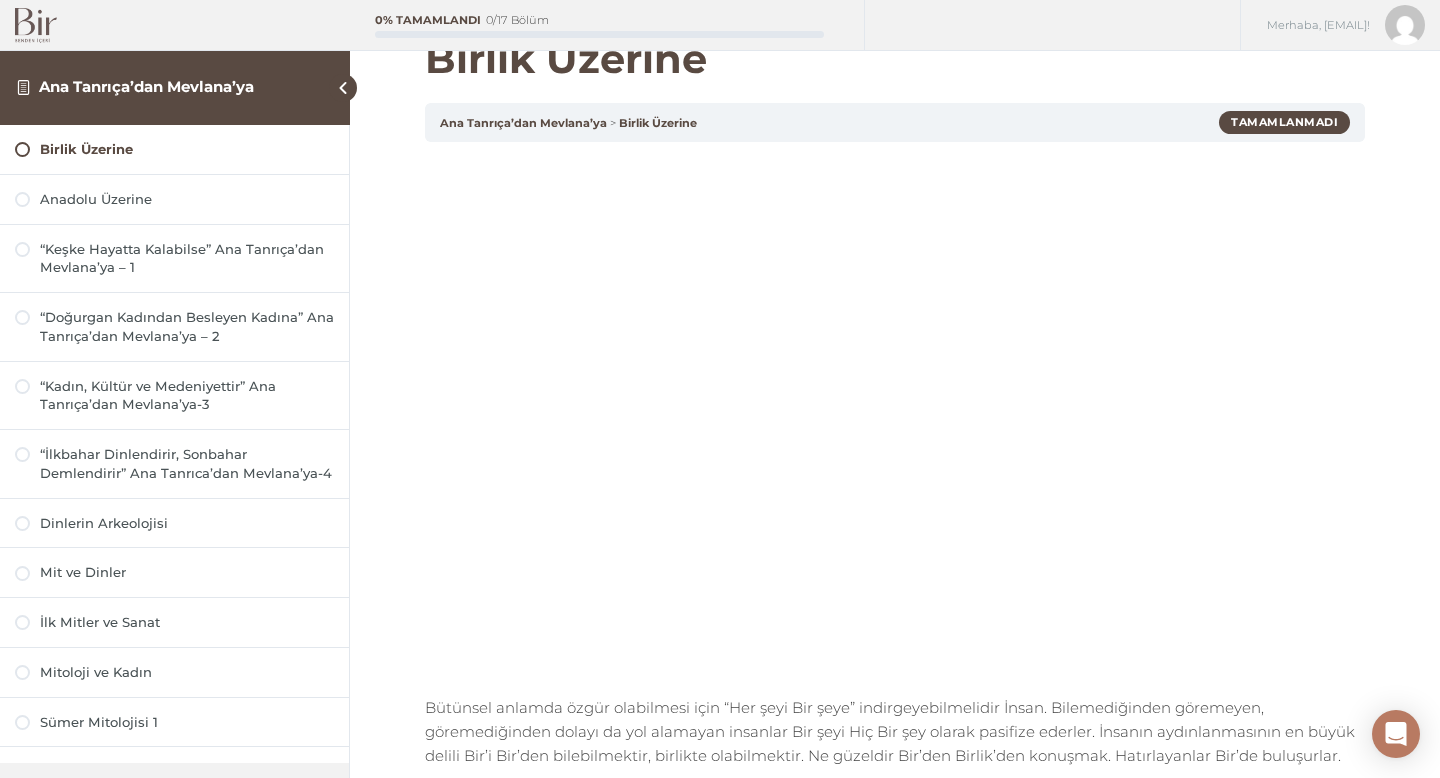 scroll, scrollTop: 45, scrollLeft: 0, axis: vertical 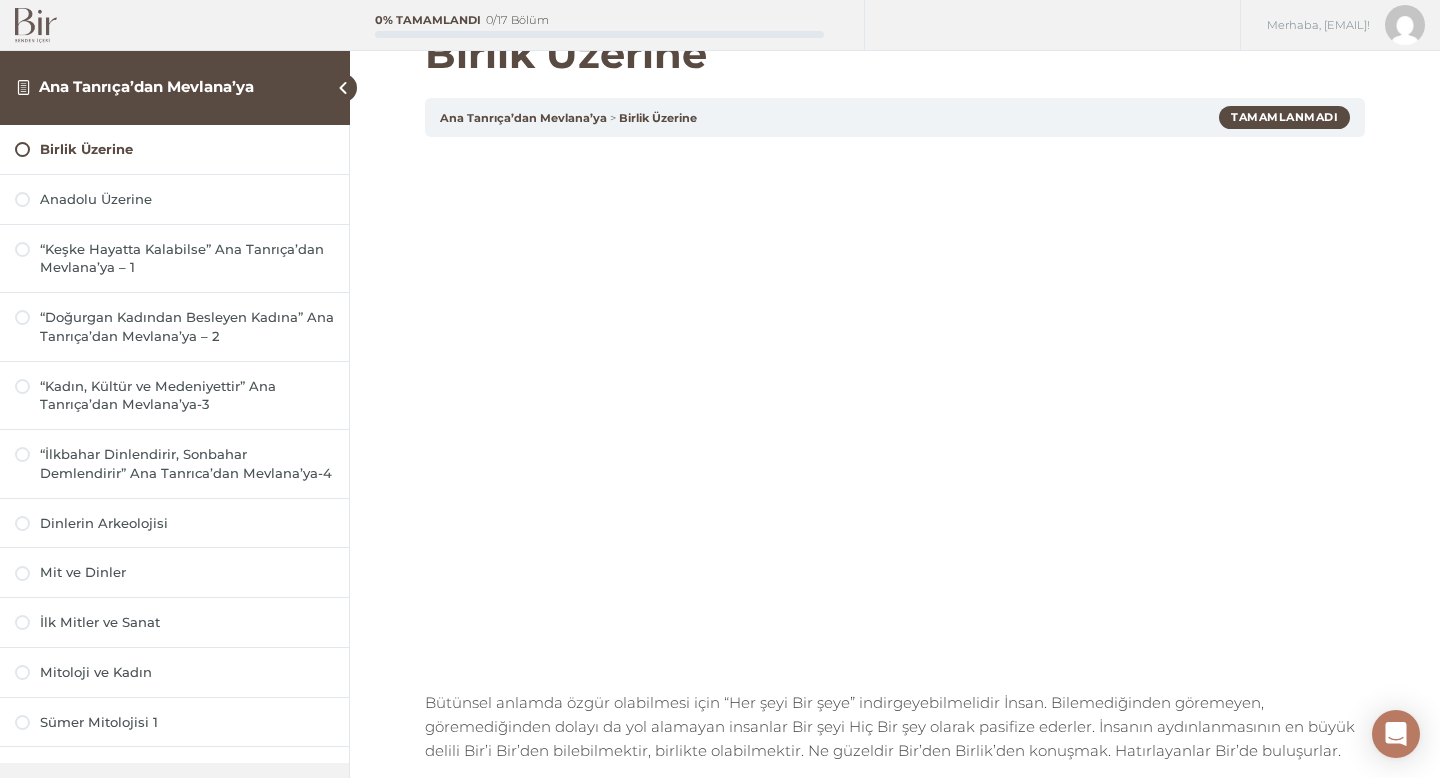 drag, startPoint x: 1439, startPoint y: 165, endPoint x: 1324, endPoint y: 165, distance: 115 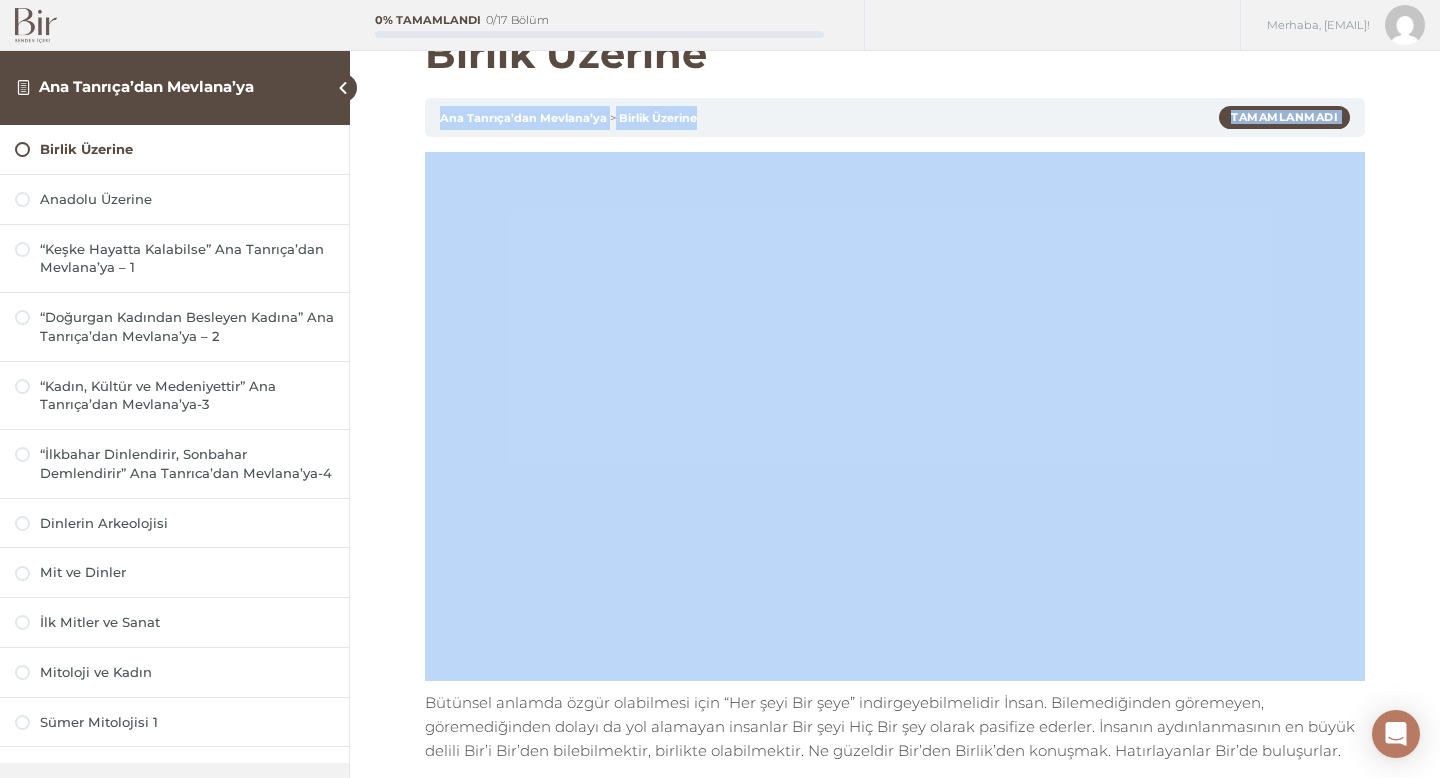 drag, startPoint x: 1439, startPoint y: 185, endPoint x: 1439, endPoint y: 66, distance: 119 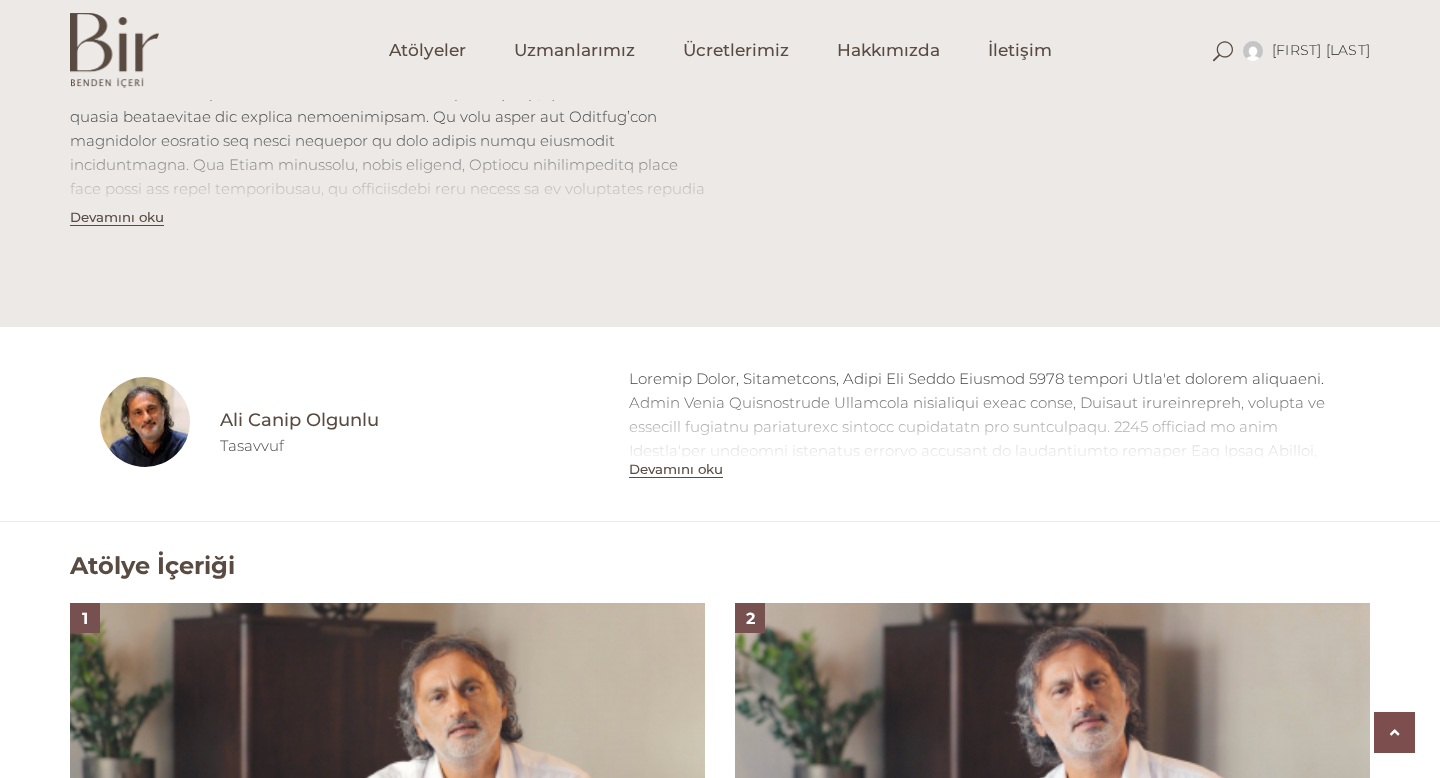 scroll, scrollTop: 5, scrollLeft: 0, axis: vertical 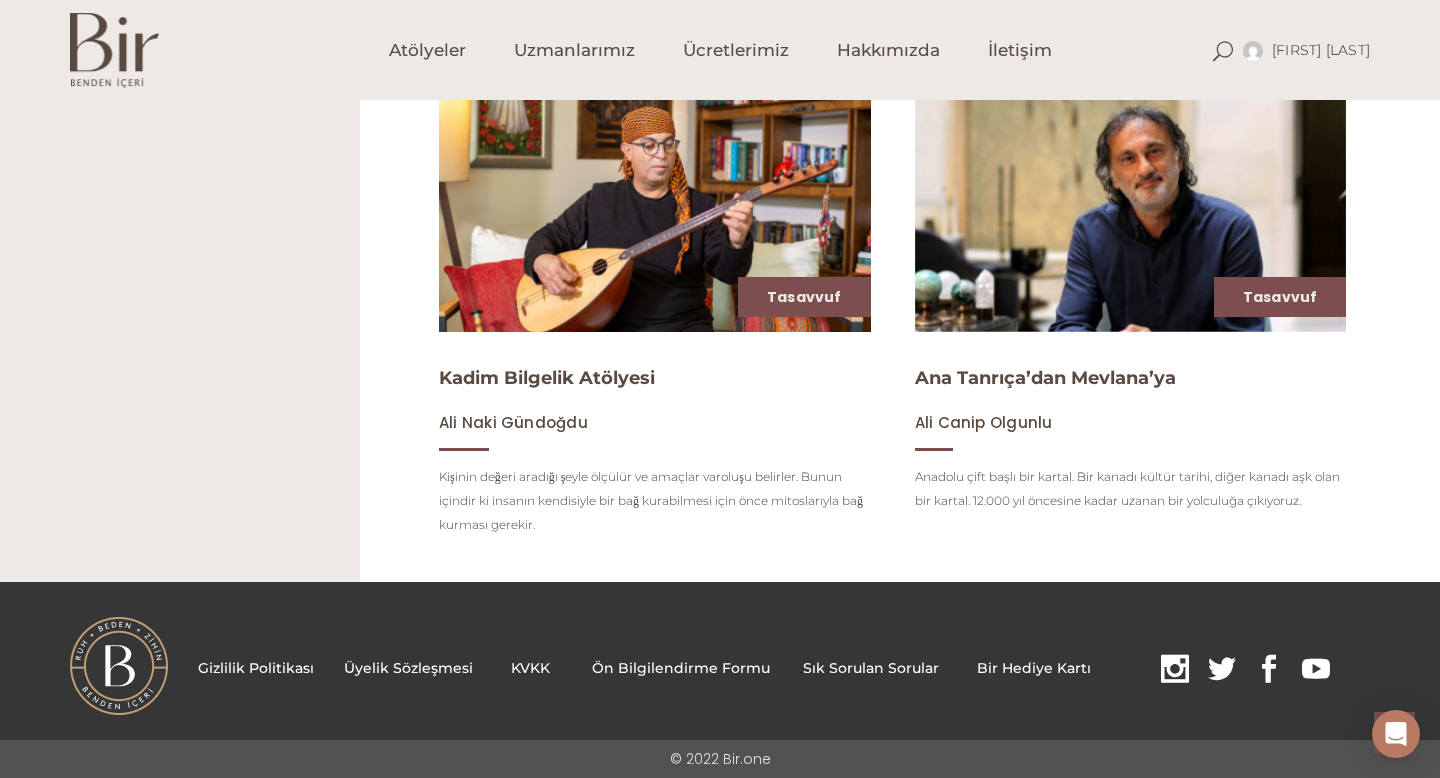 click at bounding box center [655, 210] 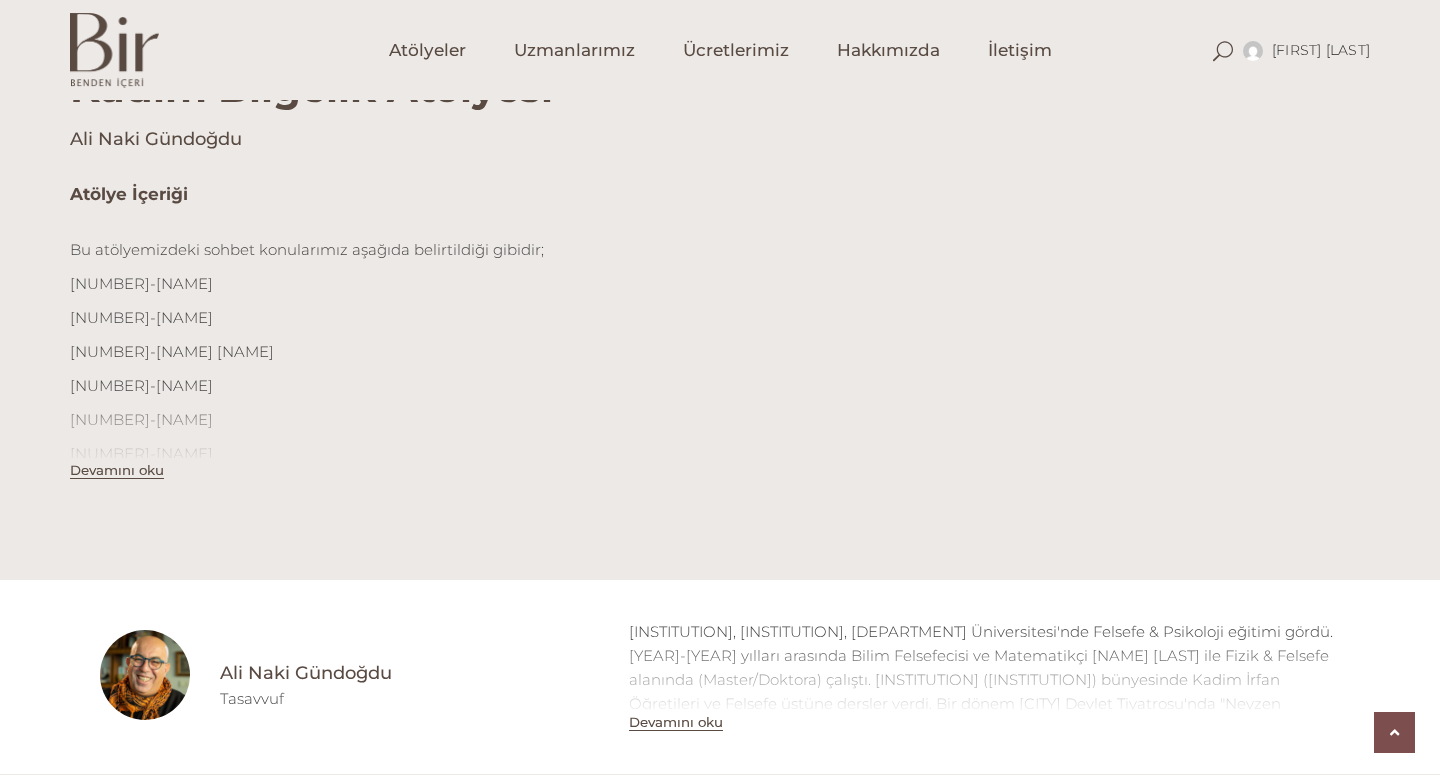 scroll, scrollTop: 653, scrollLeft: 0, axis: vertical 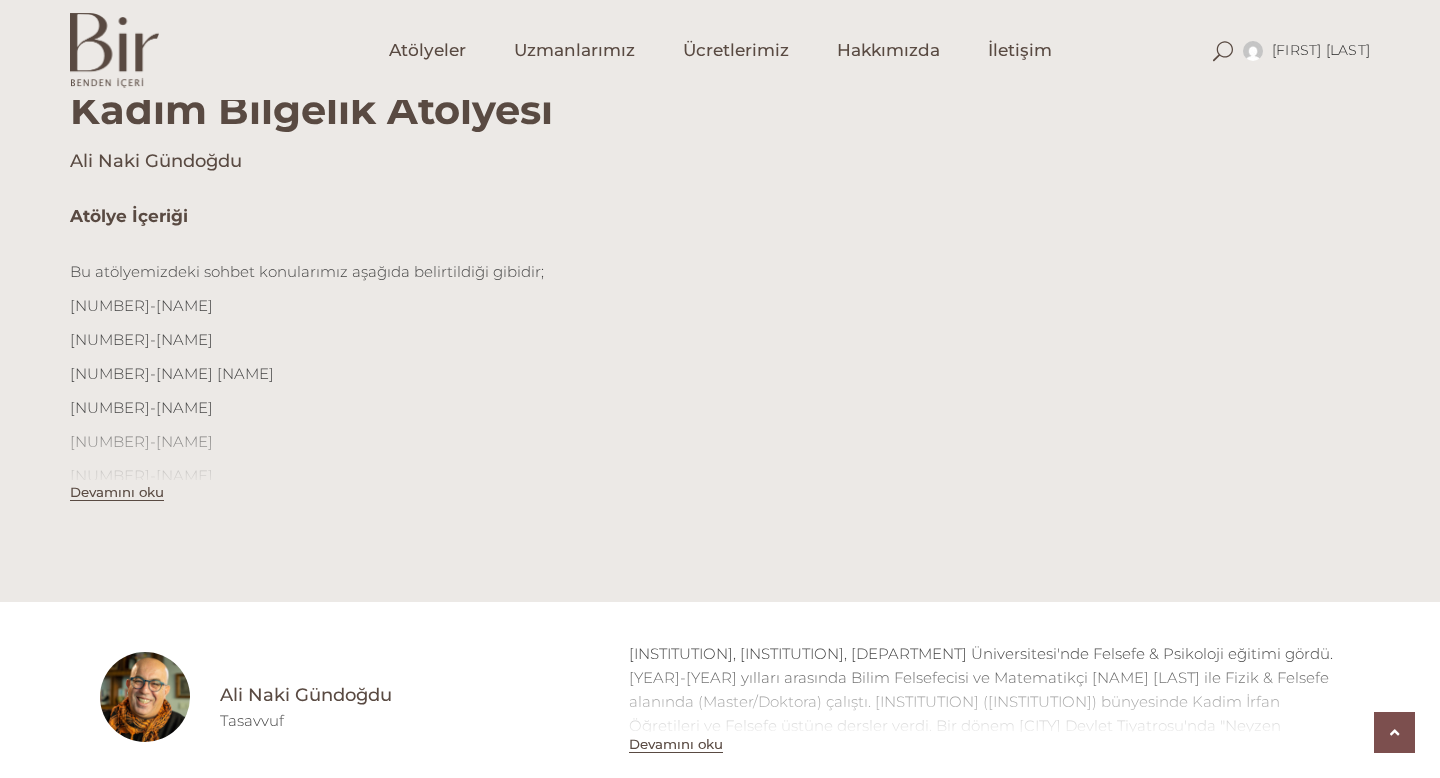 click on "Devamını oku" at bounding box center [117, 492] 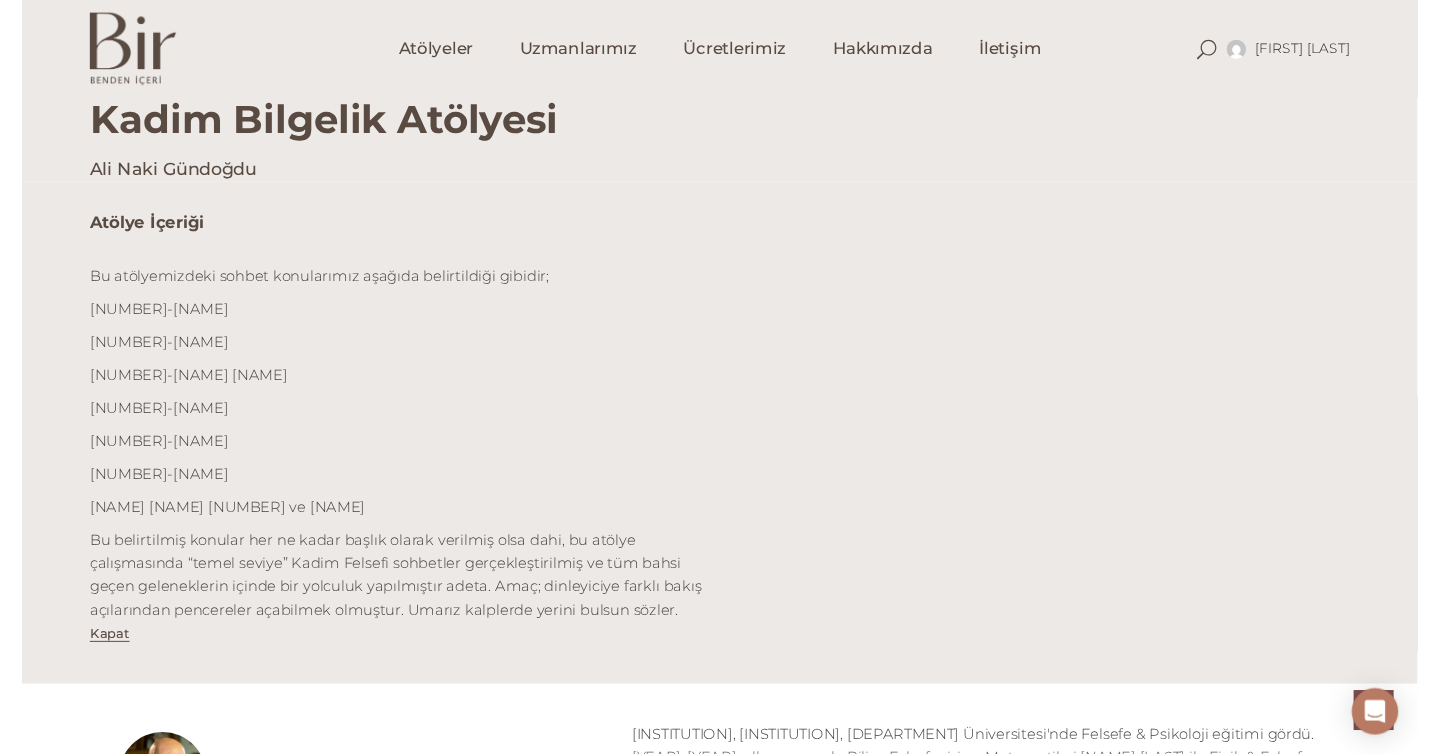 scroll, scrollTop: 643, scrollLeft: 0, axis: vertical 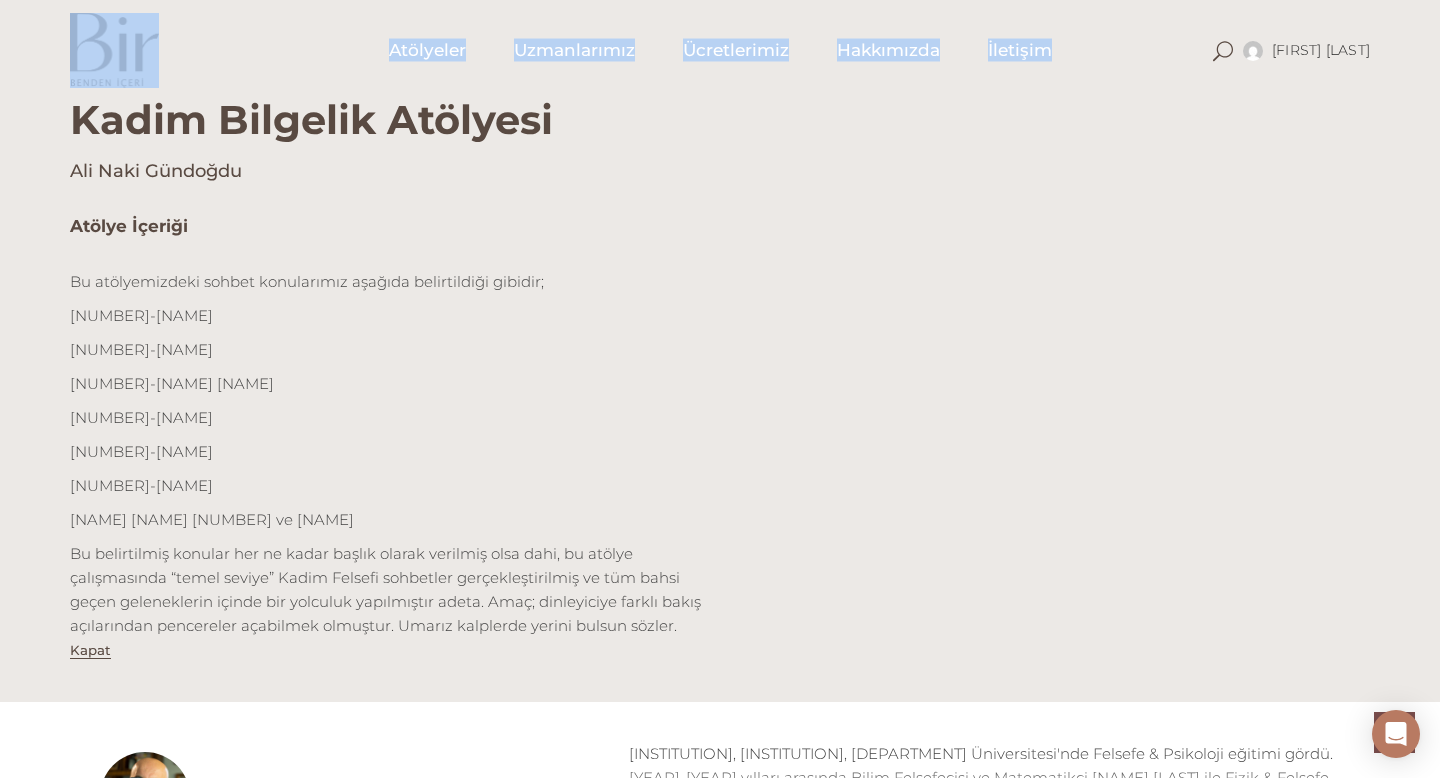 drag, startPoint x: 1439, startPoint y: 16, endPoint x: 1217, endPoint y: 37, distance: 222.99103 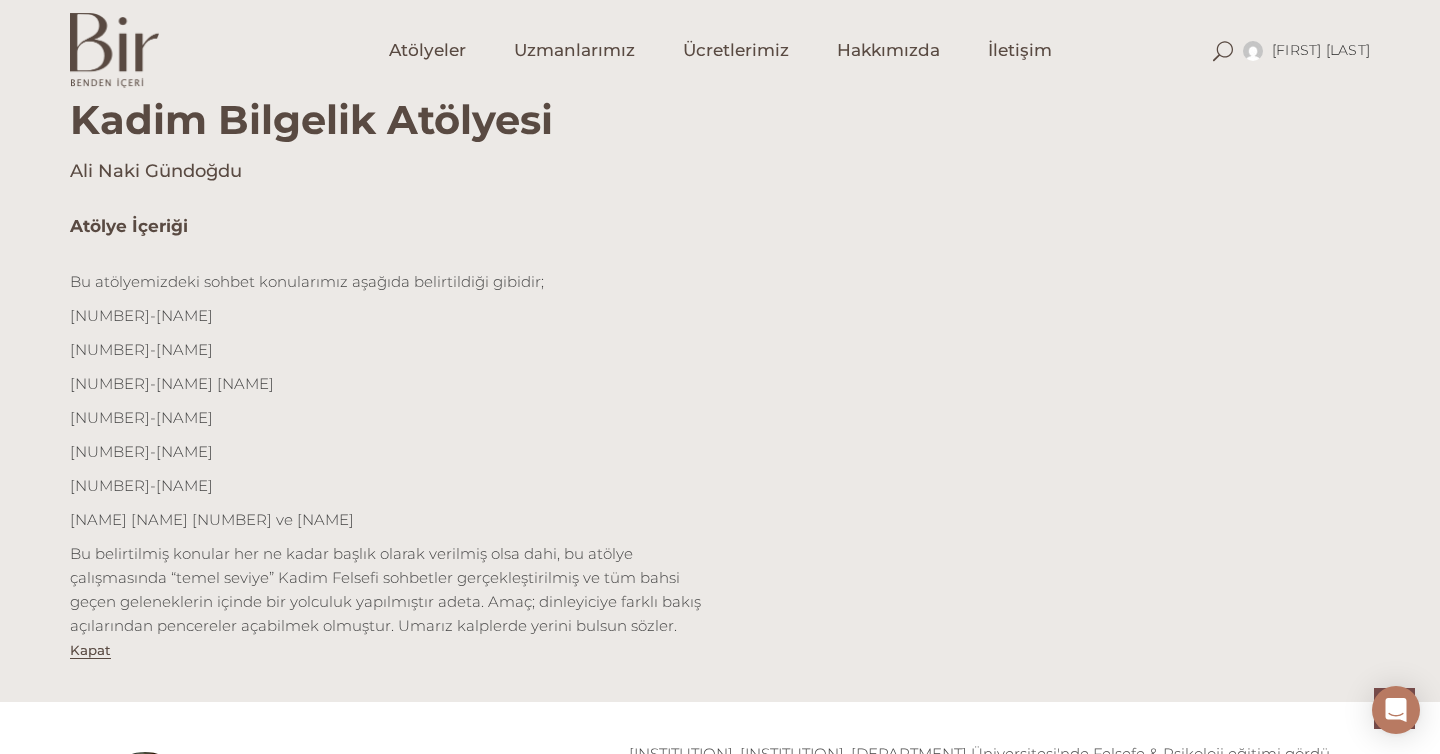 click on "Kadim Bilgelik Atölyesi
Ali Naki Gündoğdu" at bounding box center (720, 120) 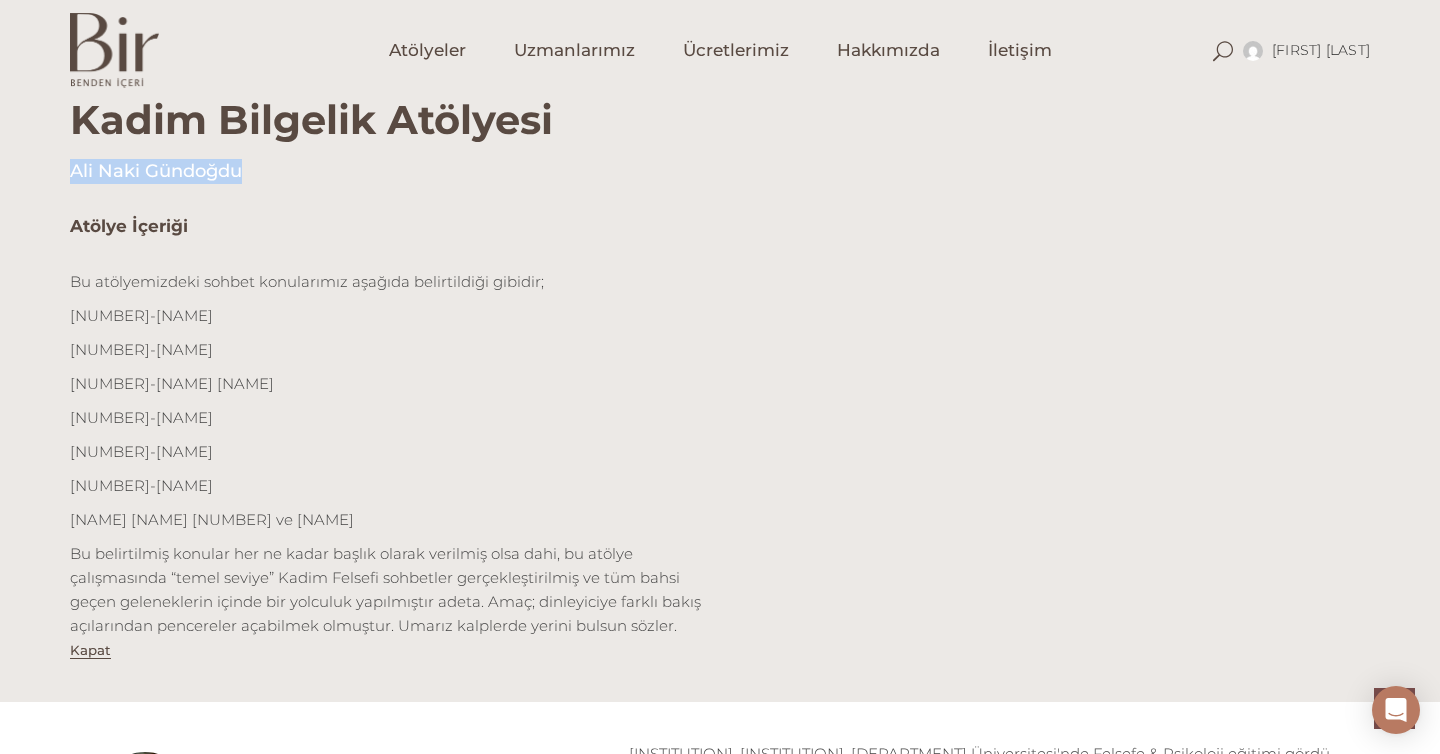 drag, startPoint x: 69, startPoint y: 167, endPoint x: 294, endPoint y: 169, distance: 225.0089 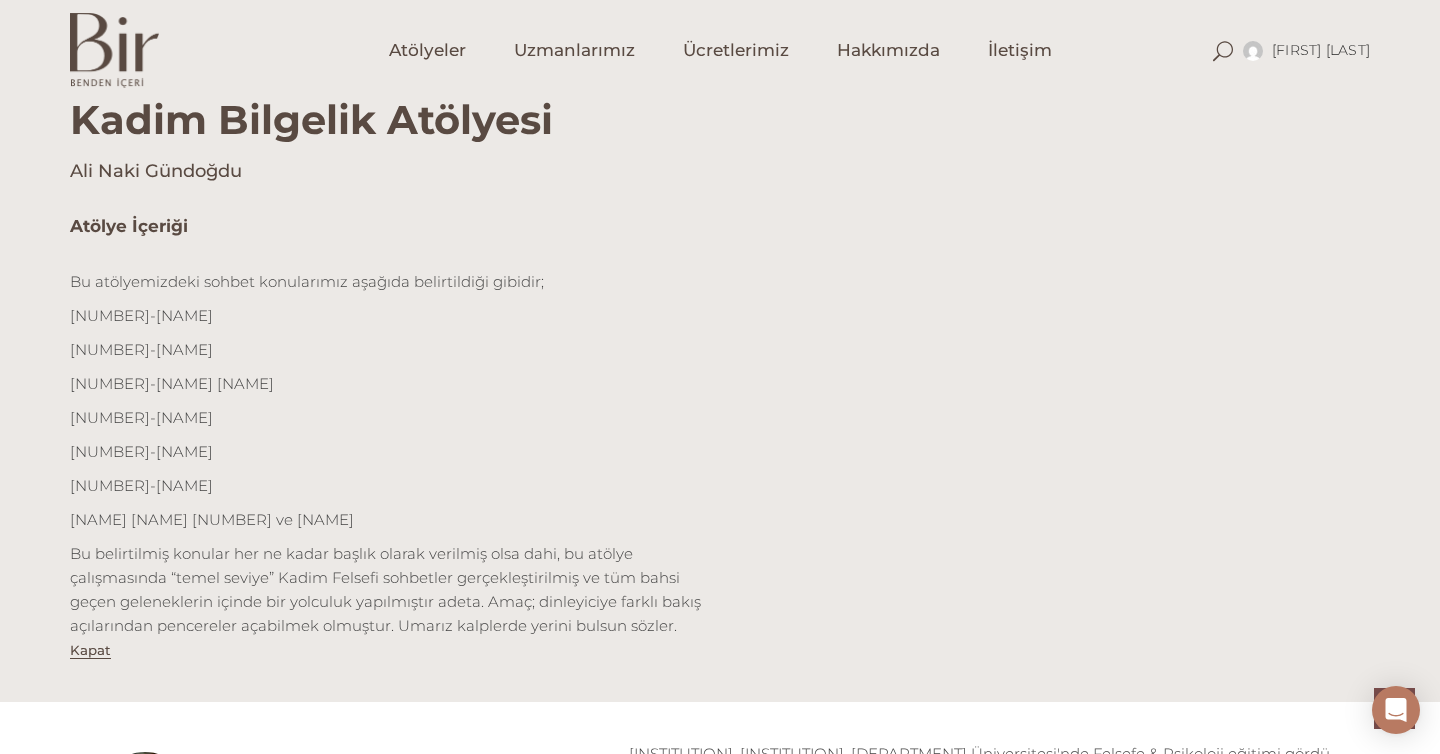 click on "Atölye İçeriği
Bu atölyemizdeki sohbet konularımız aşağıda belirtildiği gibidir;
1-Kadim Bilgeliğe Giriş
2-Anadolu Bilgeliği
3-Kadim Hermes Bilgeliği
4-Yunan Felsefesi
5-Kadim Pers Geleneği
6-Orfe Bilgeliği
7-Vahdet-i Vücûd Geleneği ve Muhyiddin Arabi
Bu belirtilmiş konular her ne kadar başlık olarak verilmiş olsa dahi, bu atölye çalışmasında “temel seviye” Kadim Felsefi sohbetler gerçekleştirilmiş ve tüm bahsi geçen geleneklerin içinde bir yolculuk yapılmıştır adeta. Amaç; dinleyiciye farklı bakış açılarından pencereler açabilmek olmuştur. Umarız kalplerde yerini bulsun sözler.
Kapat" at bounding box center (720, 443) 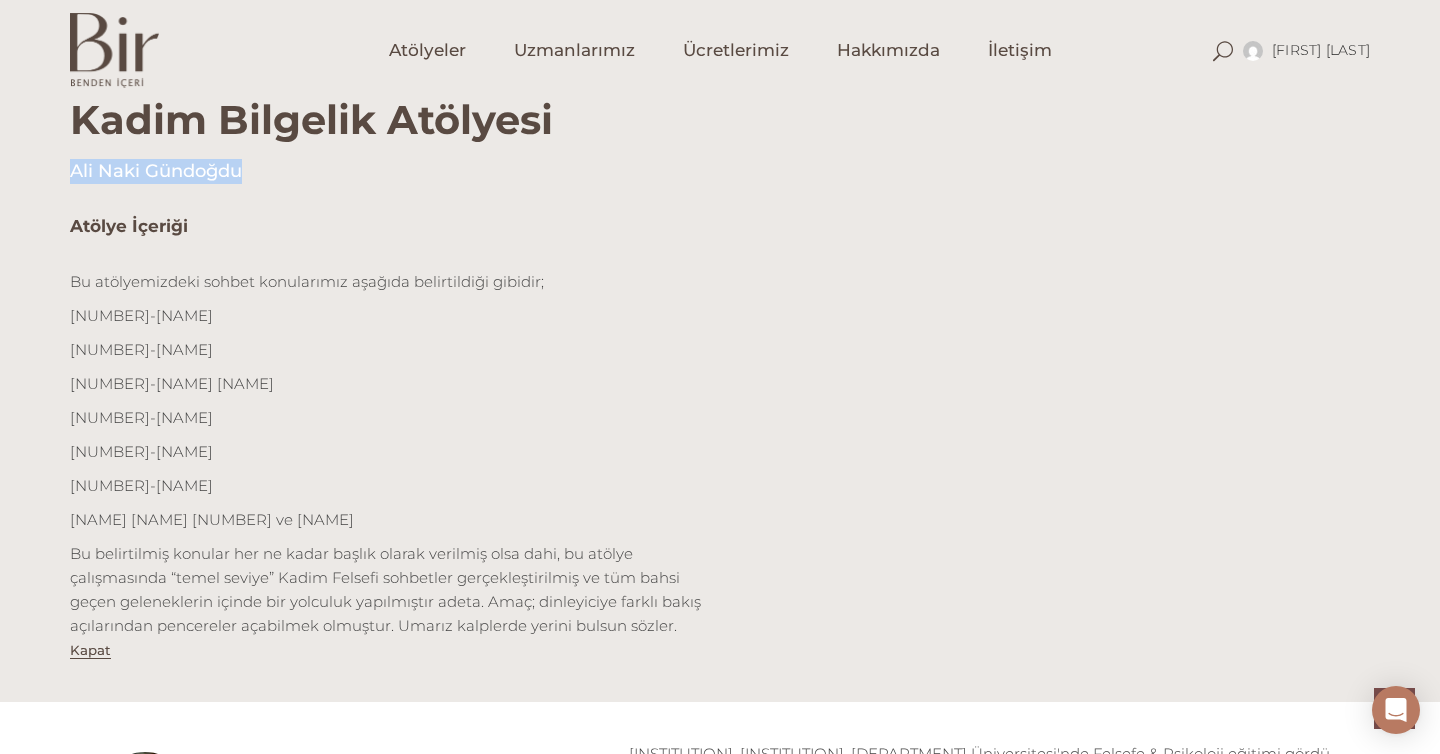 drag, startPoint x: 256, startPoint y: 174, endPoint x: 29, endPoint y: 173, distance: 227.0022 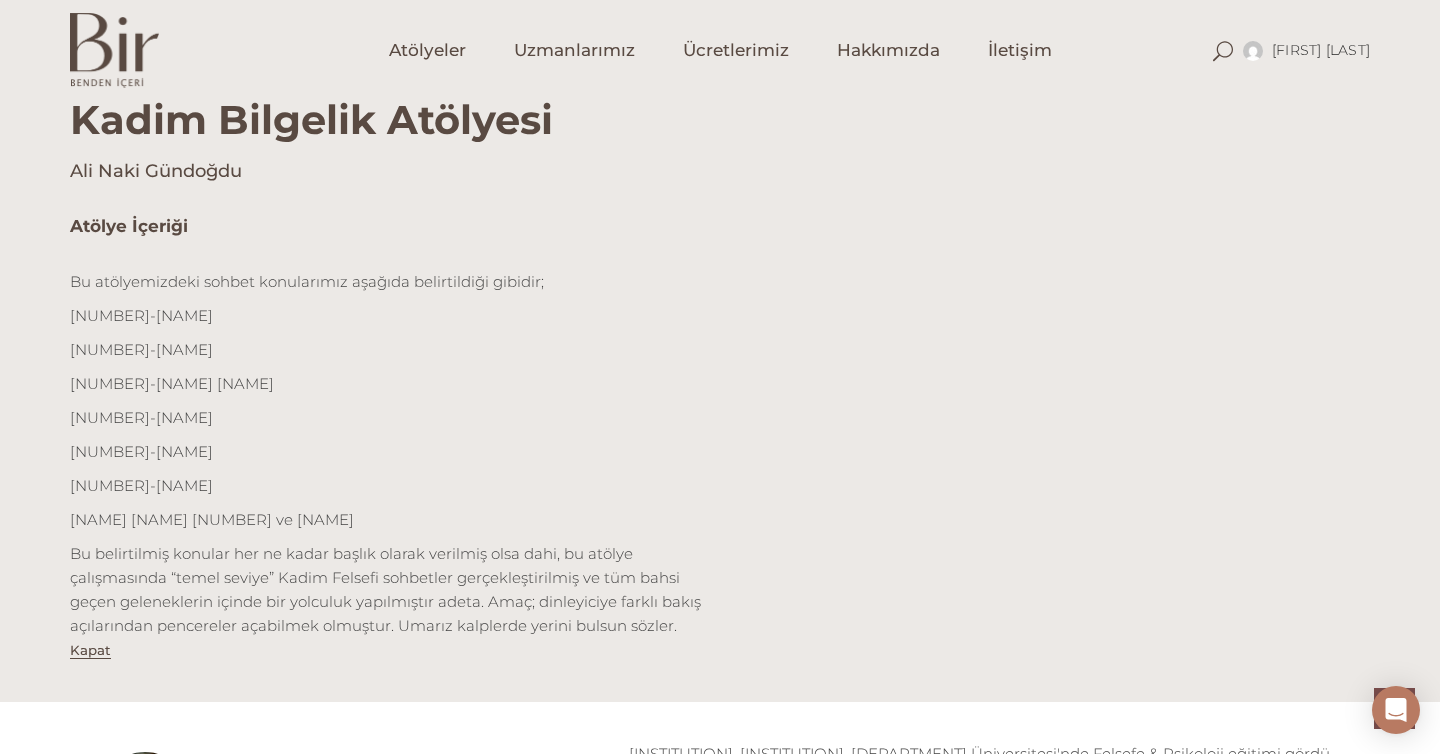 click on "Atölye İçeriği
Bu atölyemizdeki sohbet konularımız aşağıda belirtildiği gibidir;
1-Kadim Bilgeliğe Giriş
2-Anadolu Bilgeliği
3-Kadim Hermes Bilgeliği
4-Yunan Felsefesi
5-Kadim Pers Geleneği
6-Orfe Bilgeliği
7-Vahdet-i Vücûd Geleneği ve Muhyiddin Arabi
Bu belirtilmiş konular her ne kadar başlık olarak verilmiş olsa dahi, bu atölye çalışmasında “temel seviye” Kadim Felsefi sohbetler gerçekleştirilmiş ve tüm bahsi geçen geleneklerin içinde bir yolculuk yapılmıştır adeta. Amaç; dinleyiciye farklı bakış açılarından pencereler açabilmek olmuştur. Umarız kalplerde yerini bulsun sözler.
Kapat" at bounding box center [720, 443] 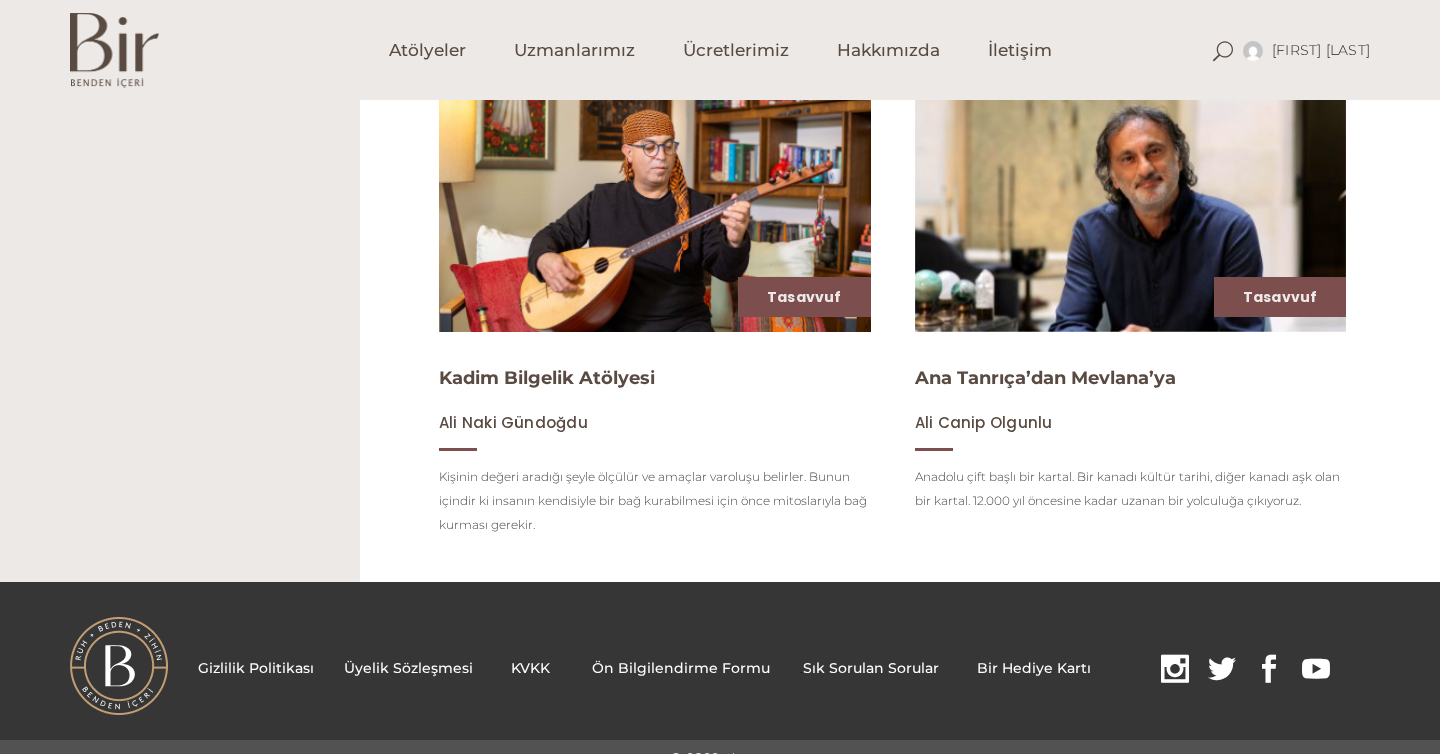 scroll, scrollTop: 1229, scrollLeft: 0, axis: vertical 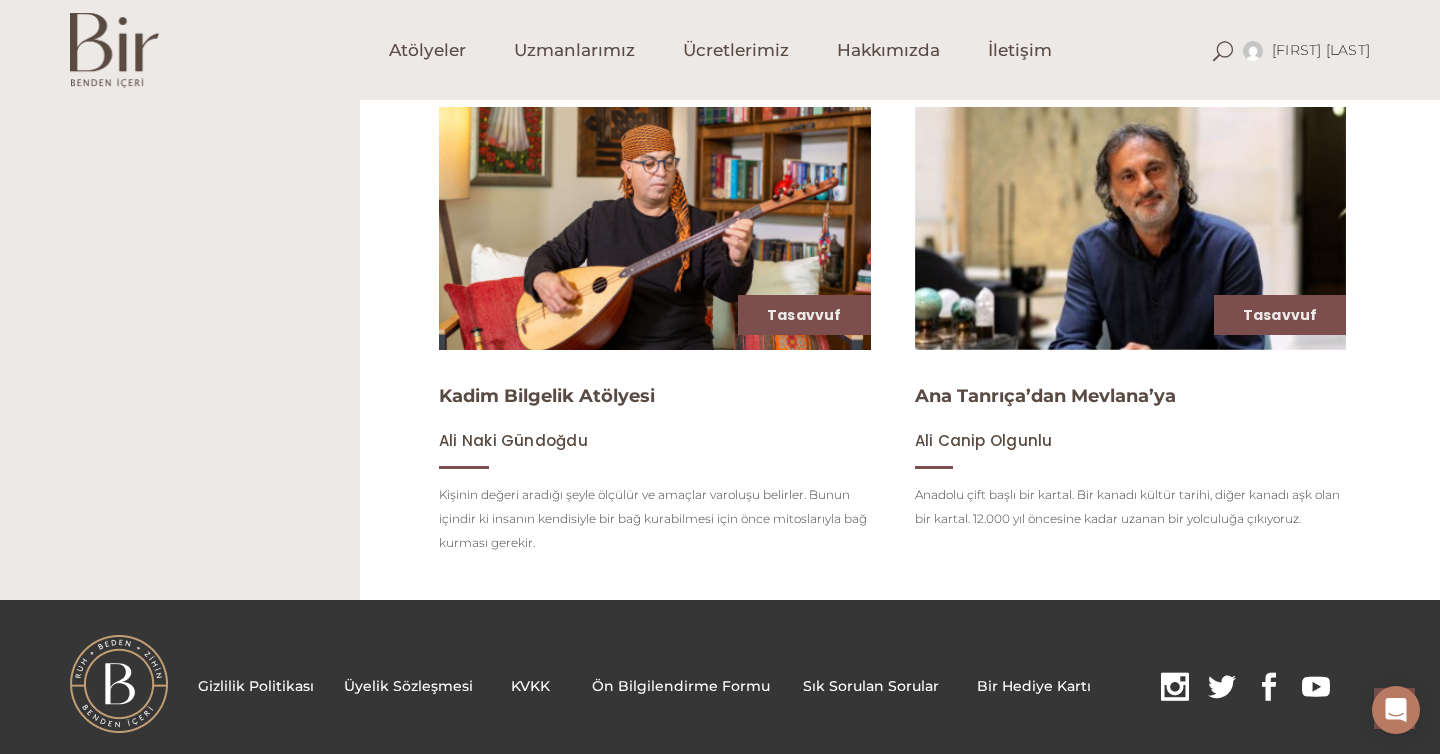 click at bounding box center [655, 228] 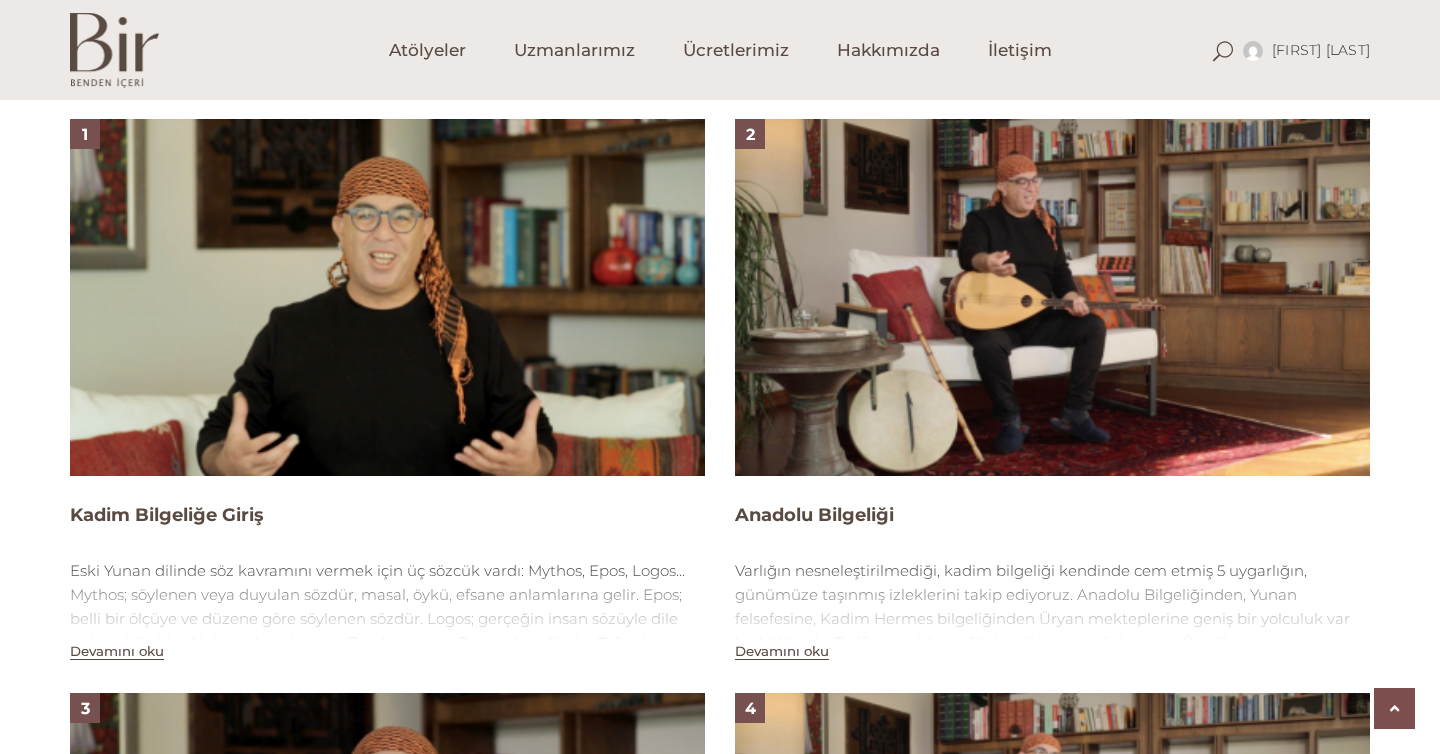 scroll, scrollTop: 1414, scrollLeft: 0, axis: vertical 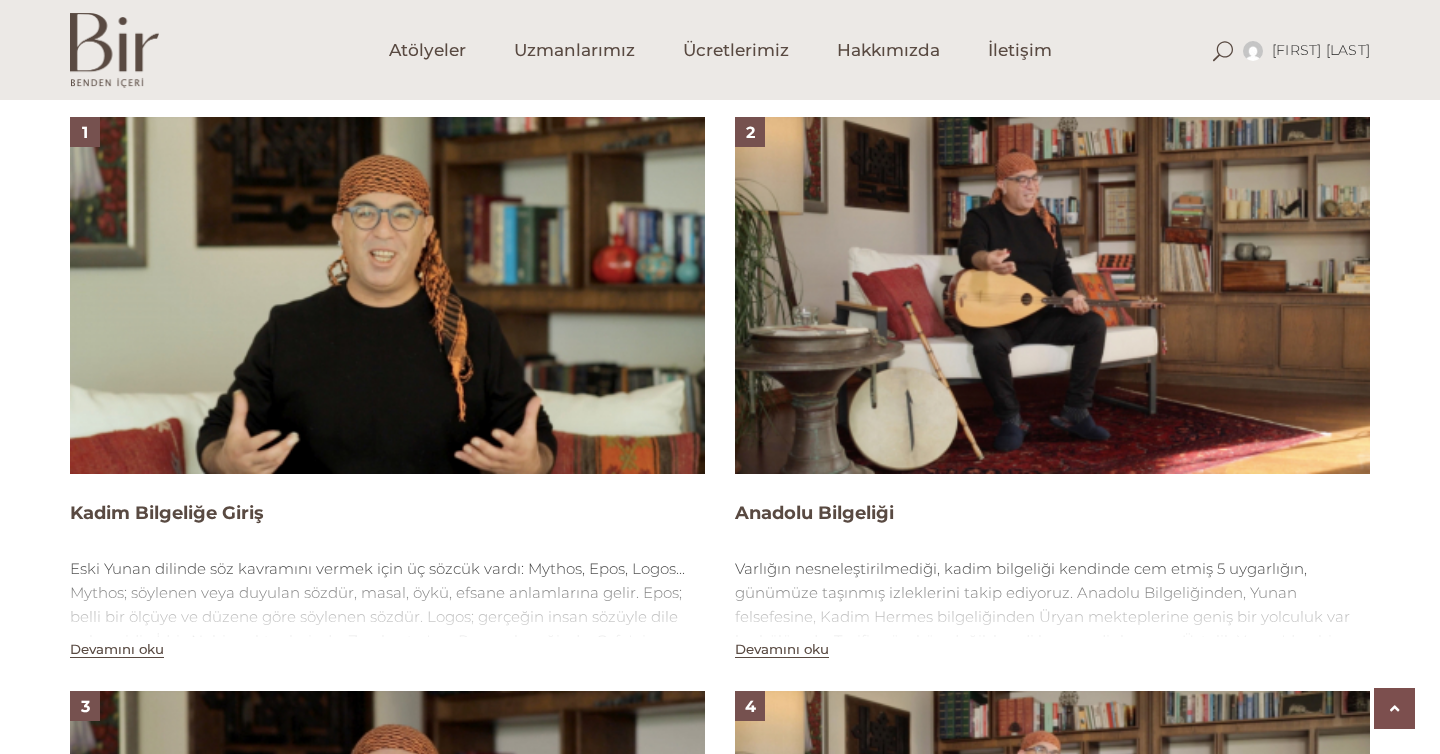 click at bounding box center (387, 295) 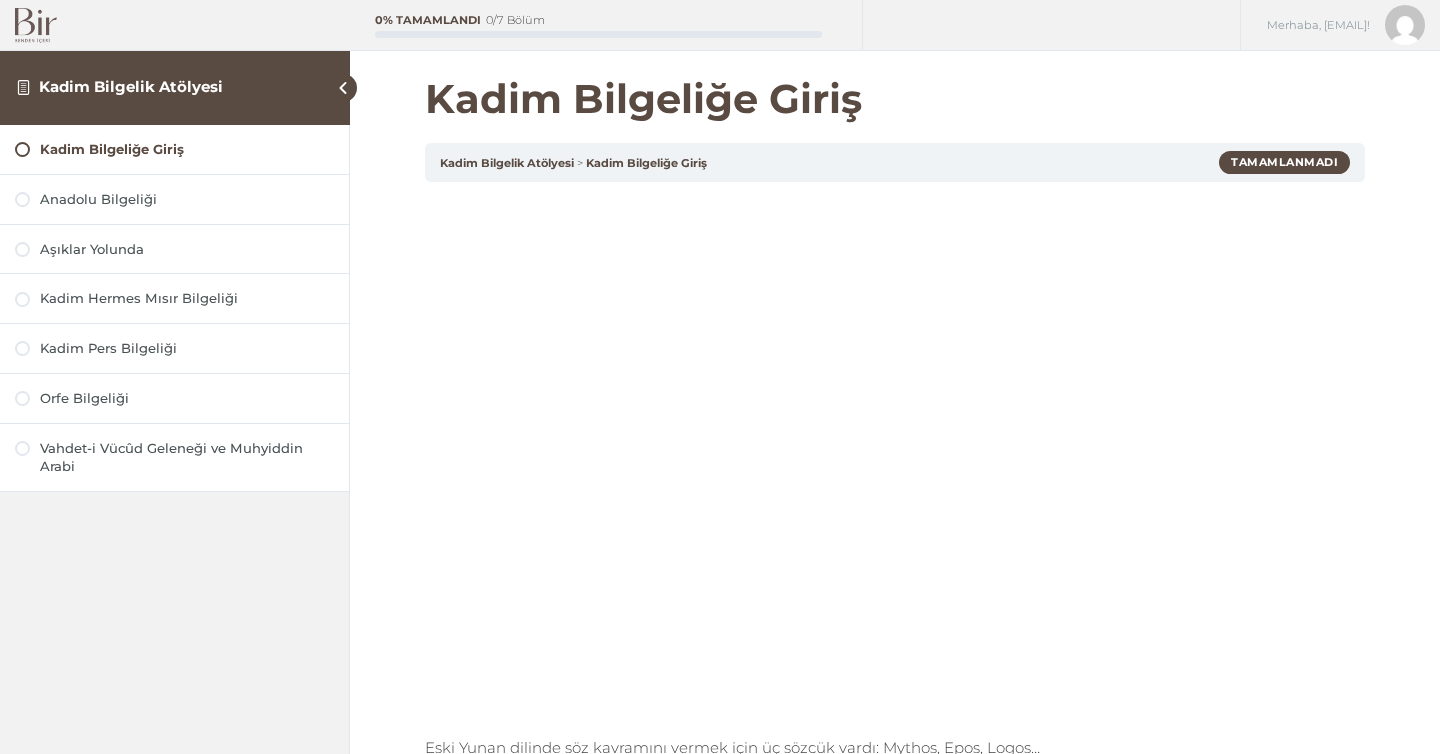 scroll, scrollTop: 0, scrollLeft: 0, axis: both 